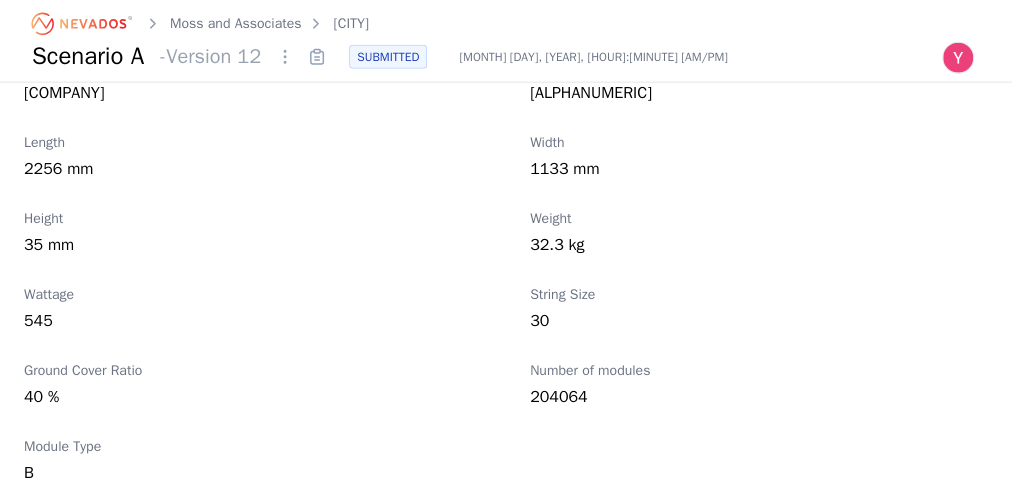scroll, scrollTop: 2320, scrollLeft: 0, axis: vertical 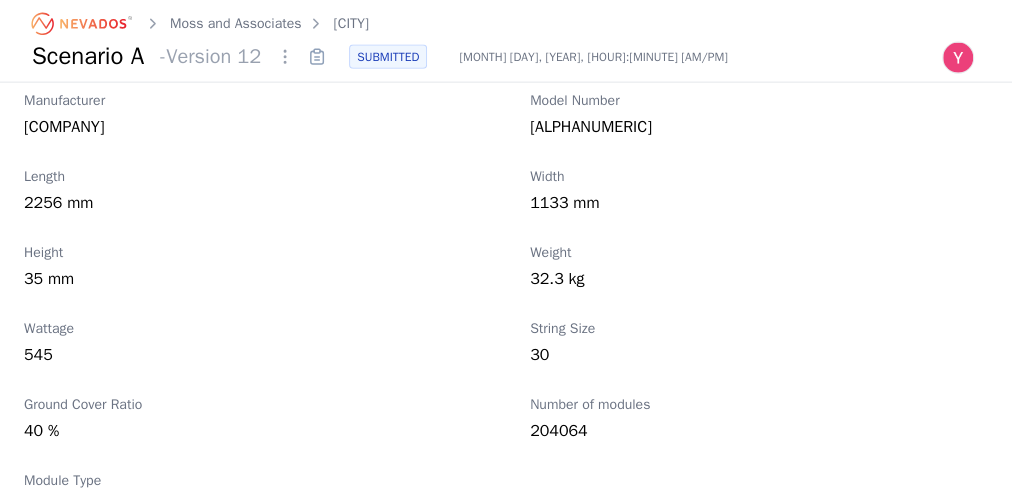 click on "[CITY]" at bounding box center (351, 24) 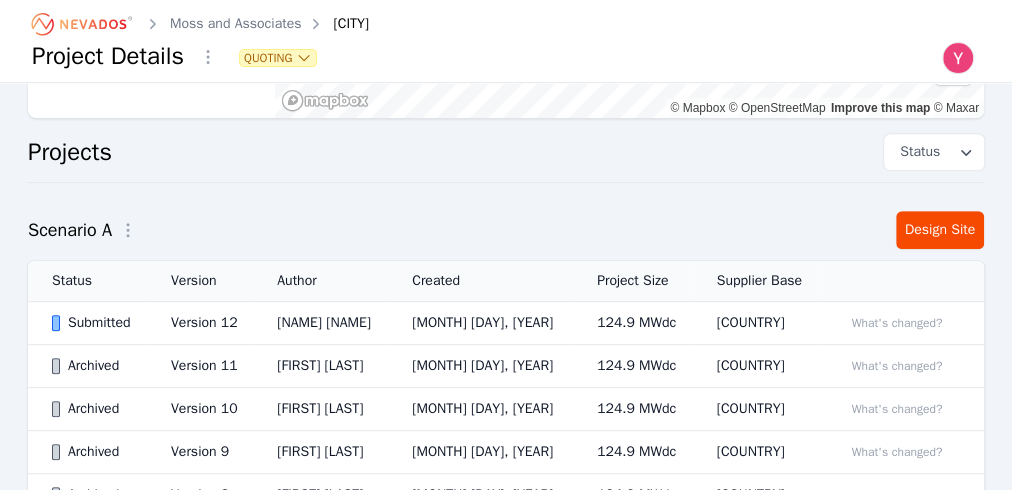 scroll, scrollTop: 400, scrollLeft: 0, axis: vertical 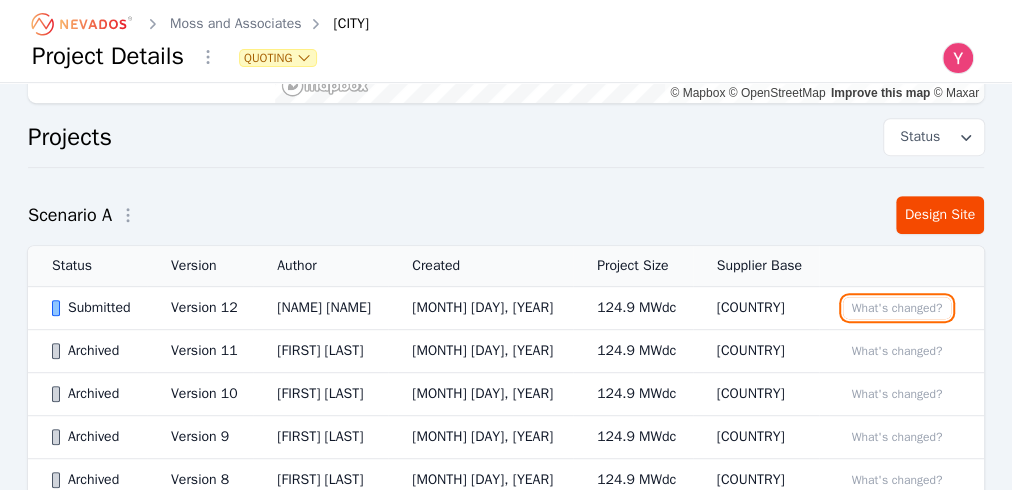 click on "What's changed?" at bounding box center (897, 308) 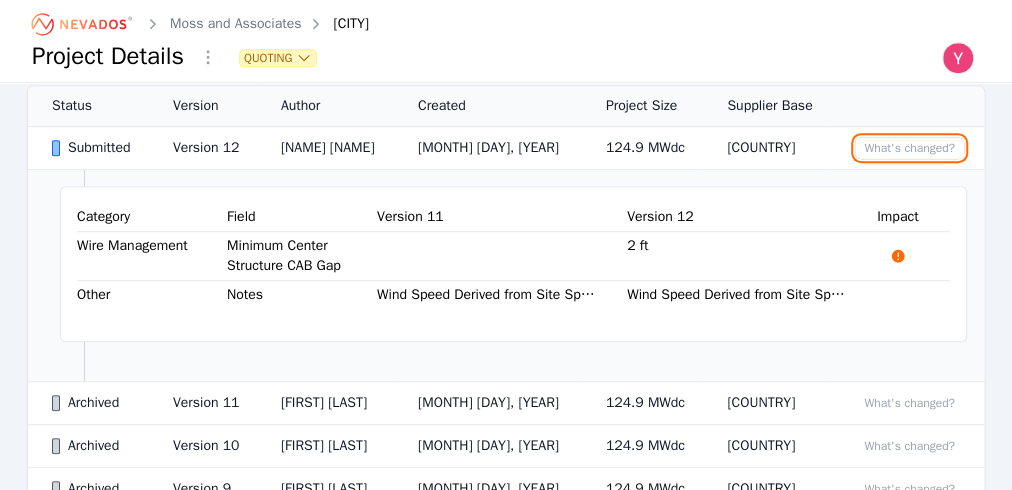 scroll, scrollTop: 640, scrollLeft: 0, axis: vertical 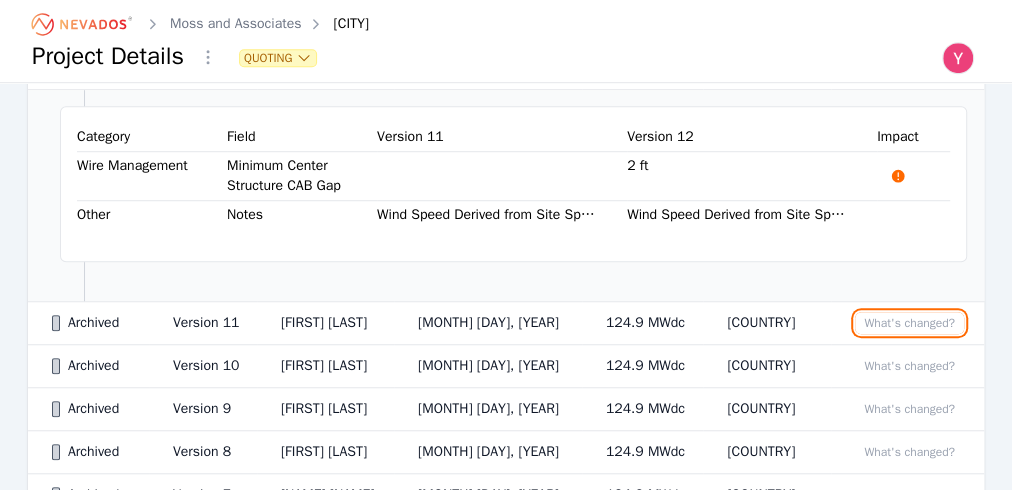 click on "What's changed?" at bounding box center [909, 323] 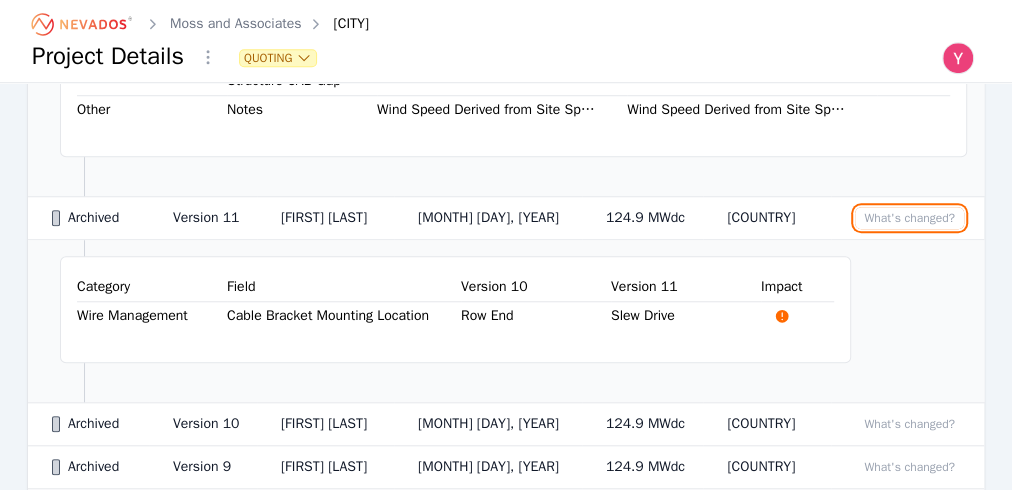 scroll, scrollTop: 800, scrollLeft: 0, axis: vertical 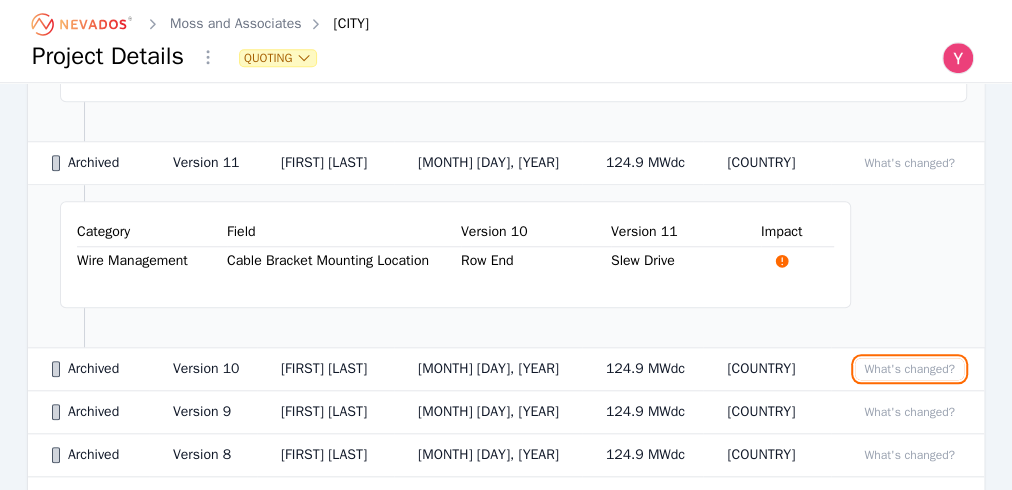 click on "What's changed?" at bounding box center (909, 369) 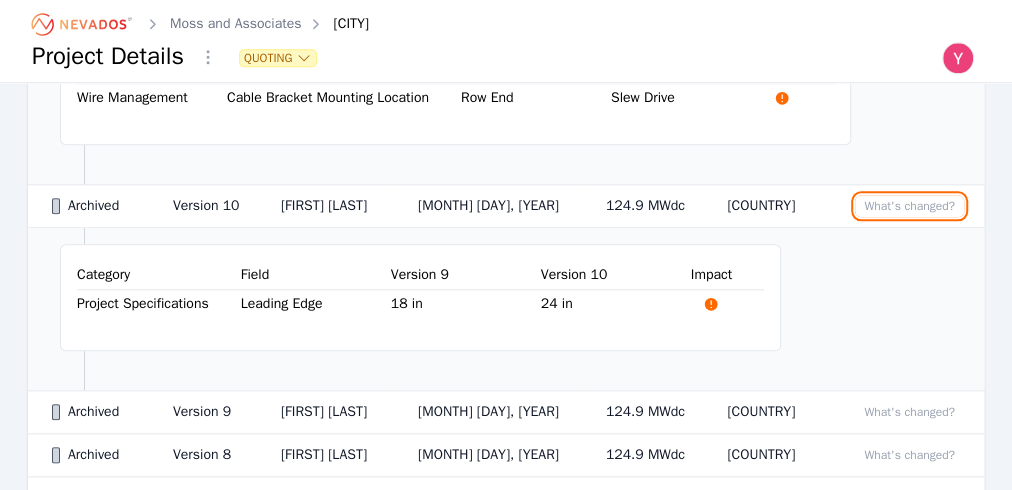 scroll, scrollTop: 1040, scrollLeft: 0, axis: vertical 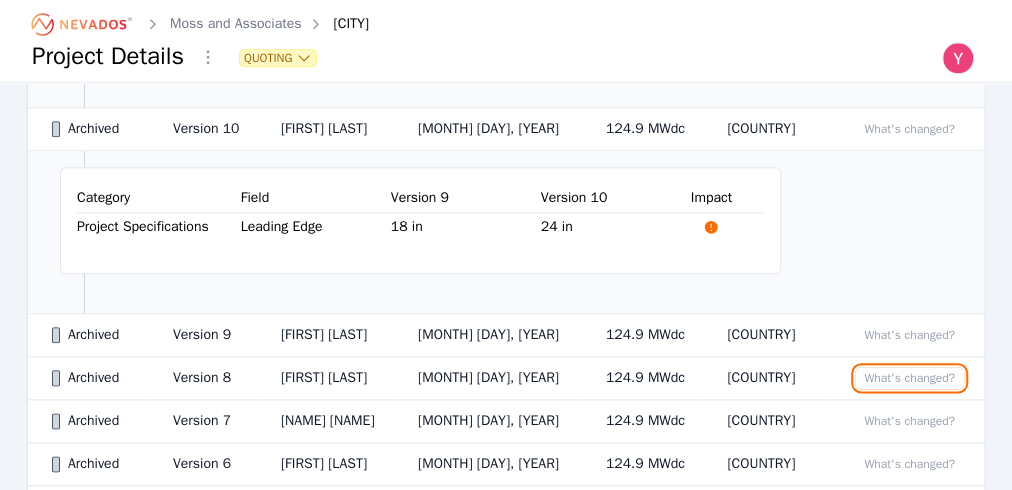 click on "What's changed?" at bounding box center (909, 378) 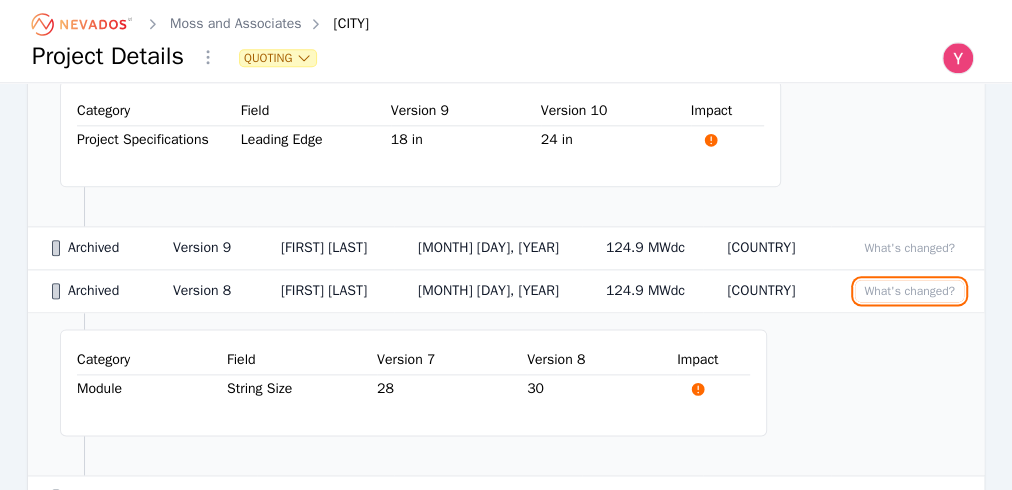 scroll, scrollTop: 1040, scrollLeft: 0, axis: vertical 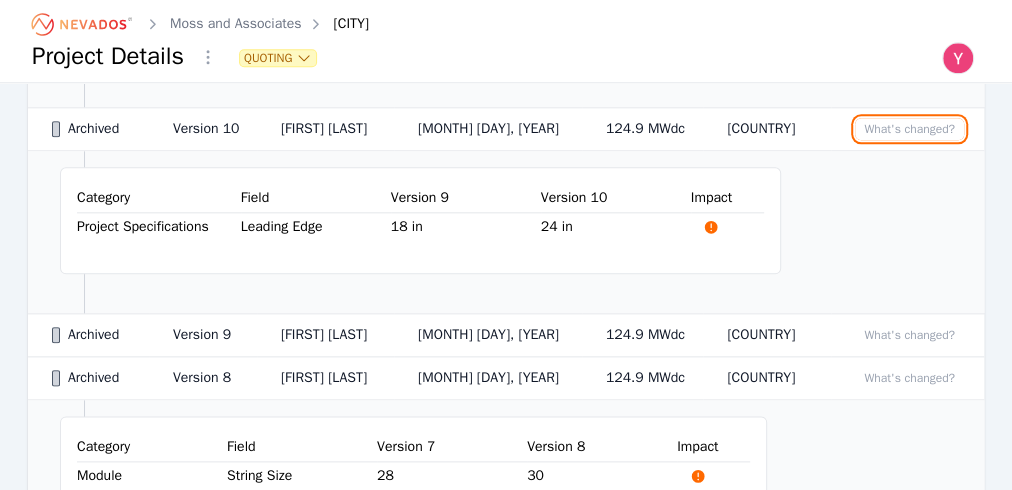 click on "What's changed?" at bounding box center [909, 129] 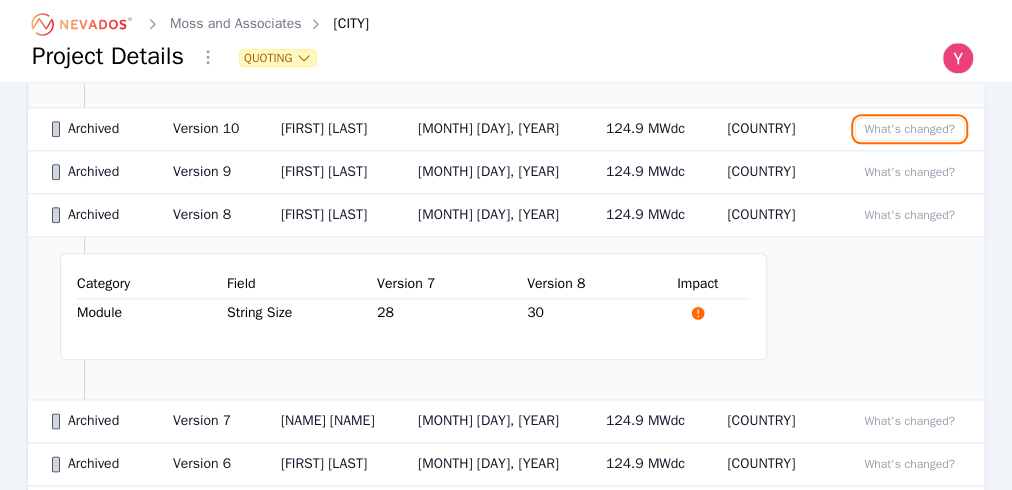 click on "What's changed?" at bounding box center (909, 129) 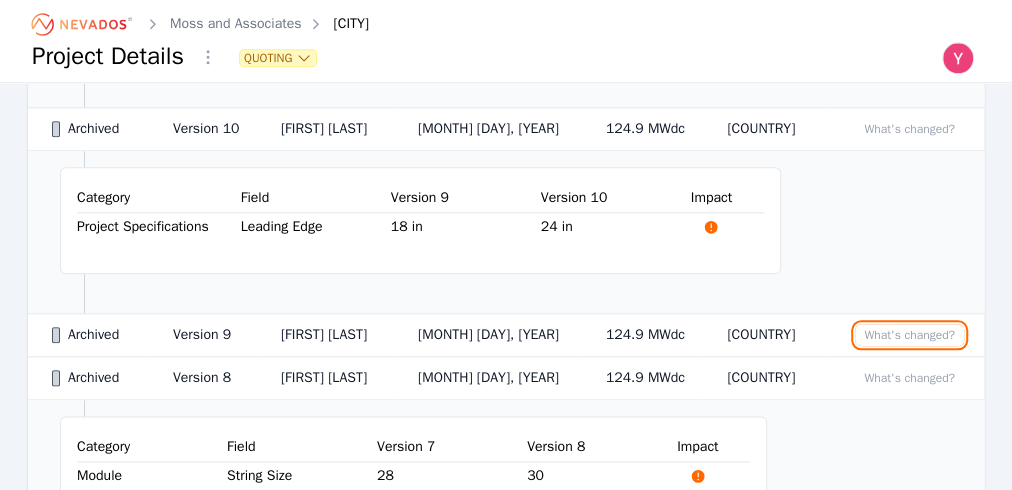 click on "What's changed?" at bounding box center [909, 335] 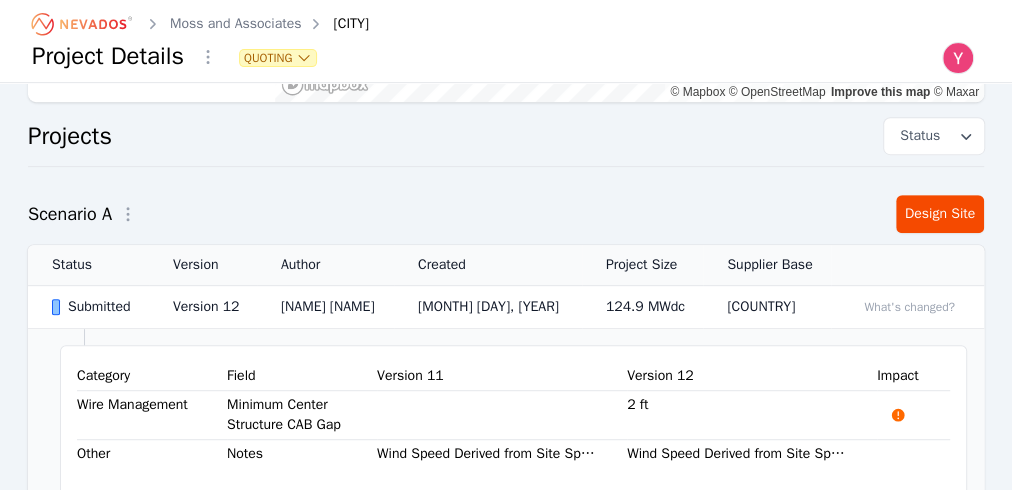 scroll, scrollTop: 400, scrollLeft: 0, axis: vertical 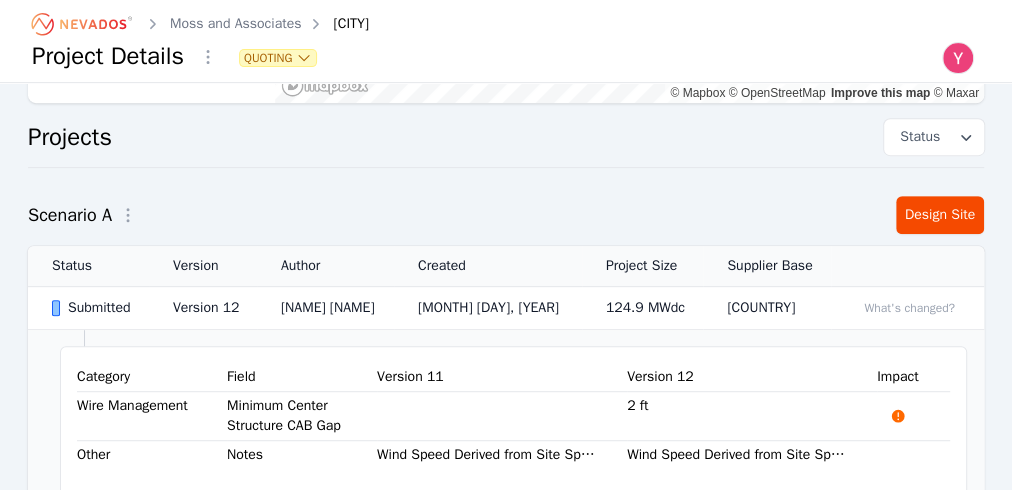 click on "[MONTH] [DAY], [YEAR]" at bounding box center (488, 308) 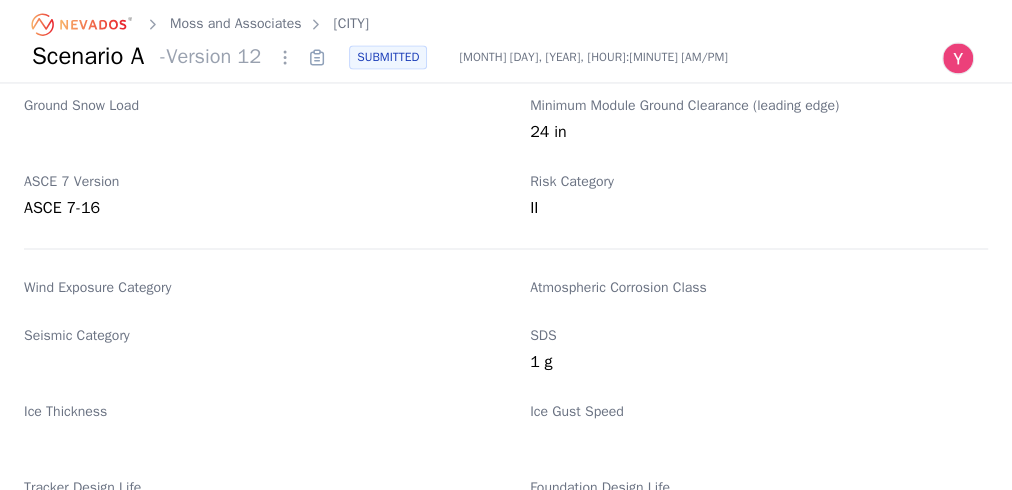 scroll, scrollTop: 1680, scrollLeft: 0, axis: vertical 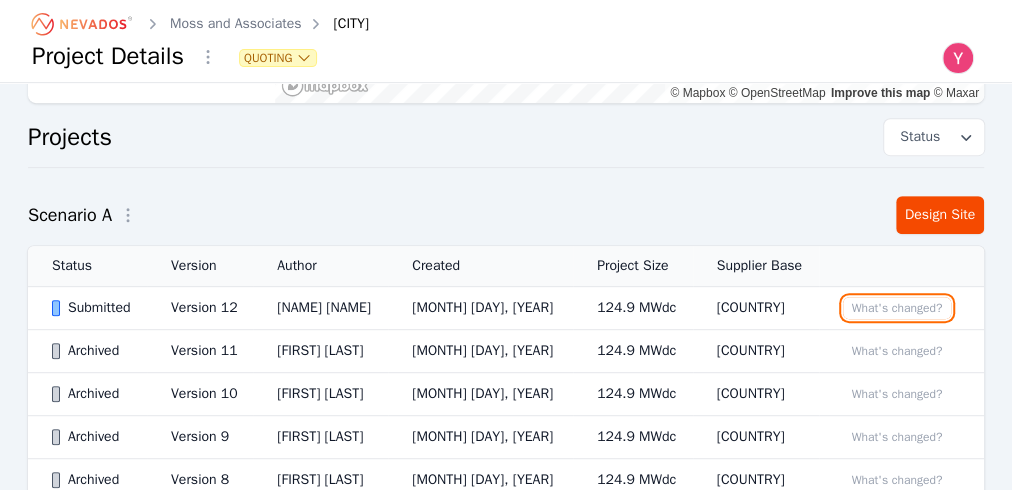 click on "What's changed?" at bounding box center [897, 308] 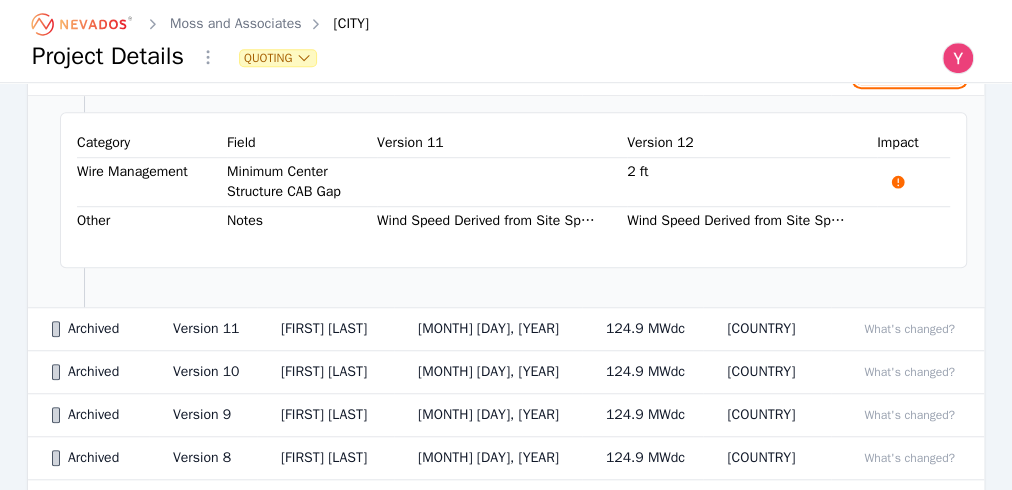 scroll, scrollTop: 800, scrollLeft: 0, axis: vertical 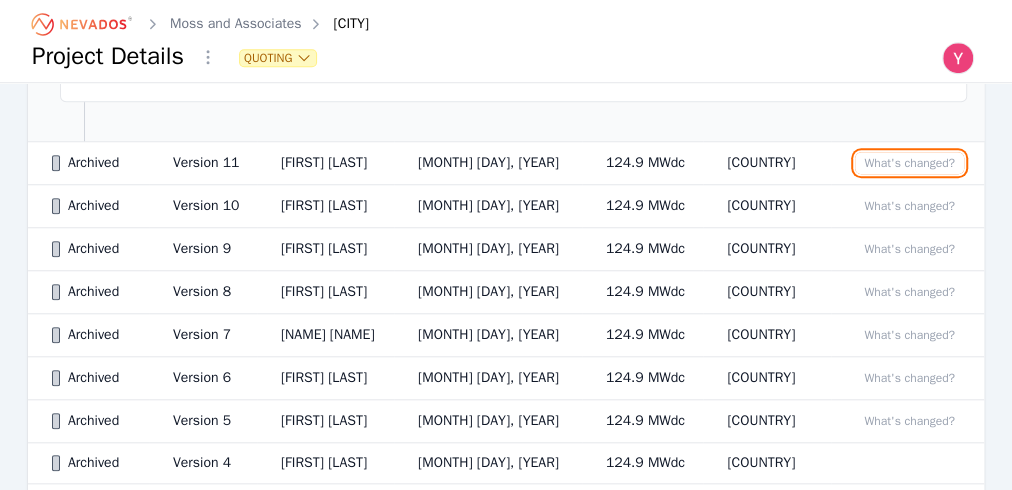 click on "What's changed?" at bounding box center [909, 163] 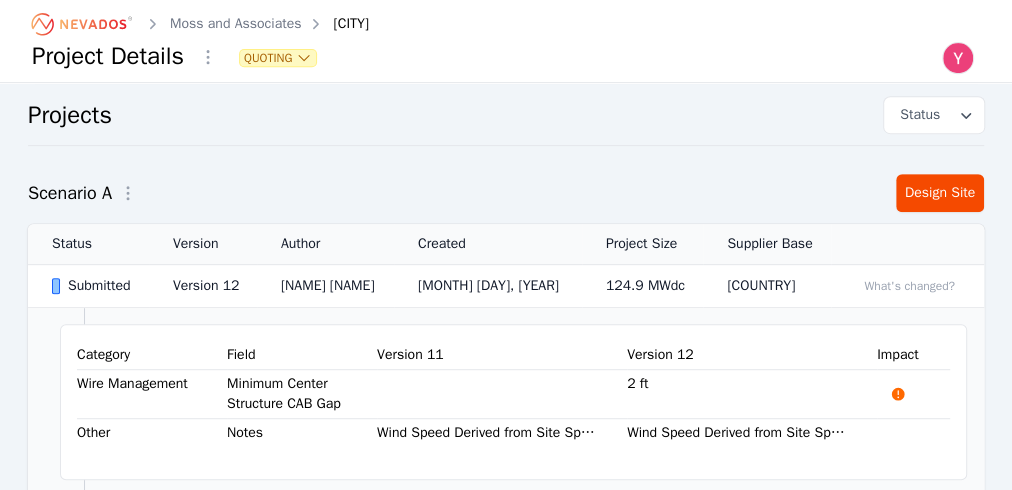scroll, scrollTop: 400, scrollLeft: 0, axis: vertical 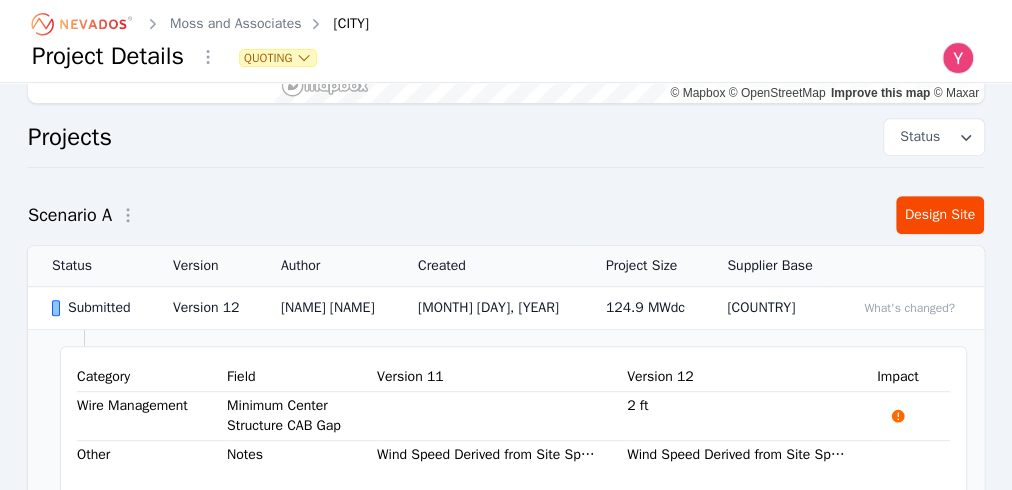 click on "[NAME] [NAME]" at bounding box center (325, 308) 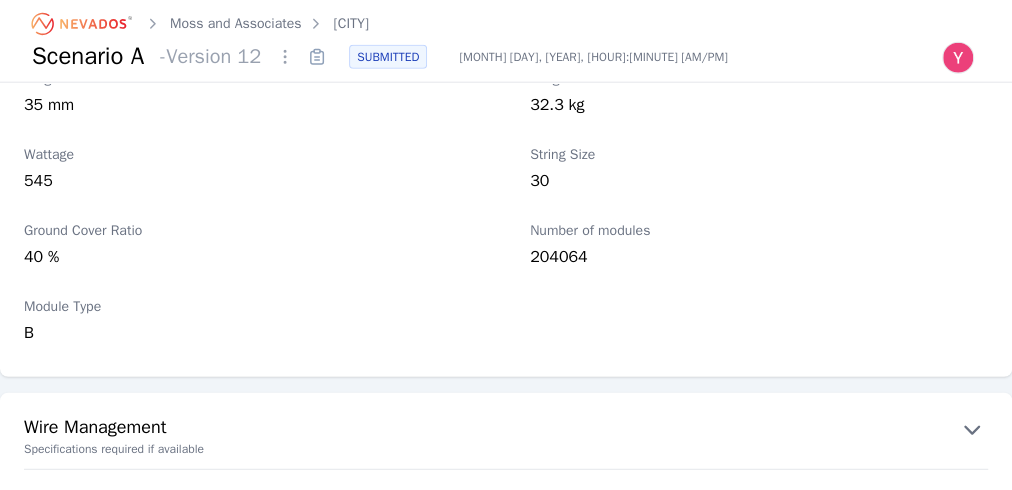 scroll, scrollTop: 2480, scrollLeft: 0, axis: vertical 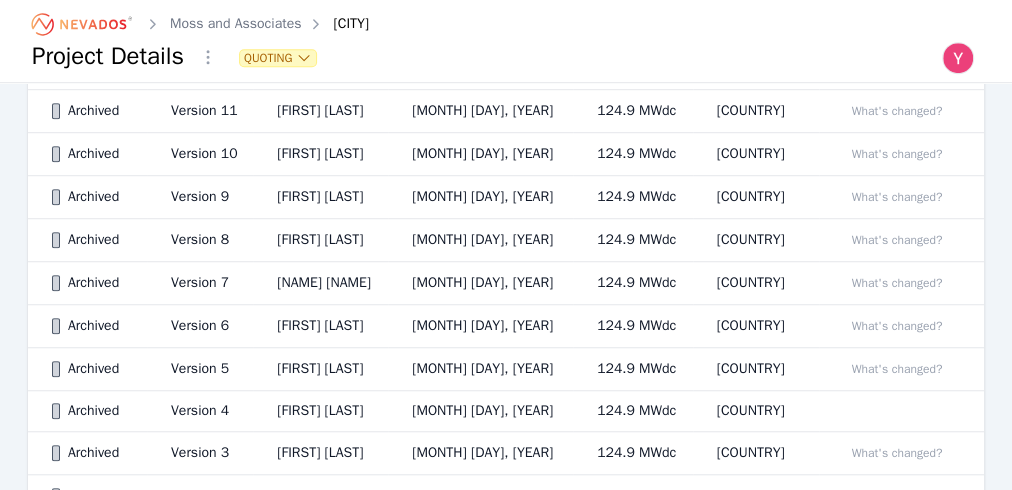 click on "[NAME] [NAME]" at bounding box center [320, 283] 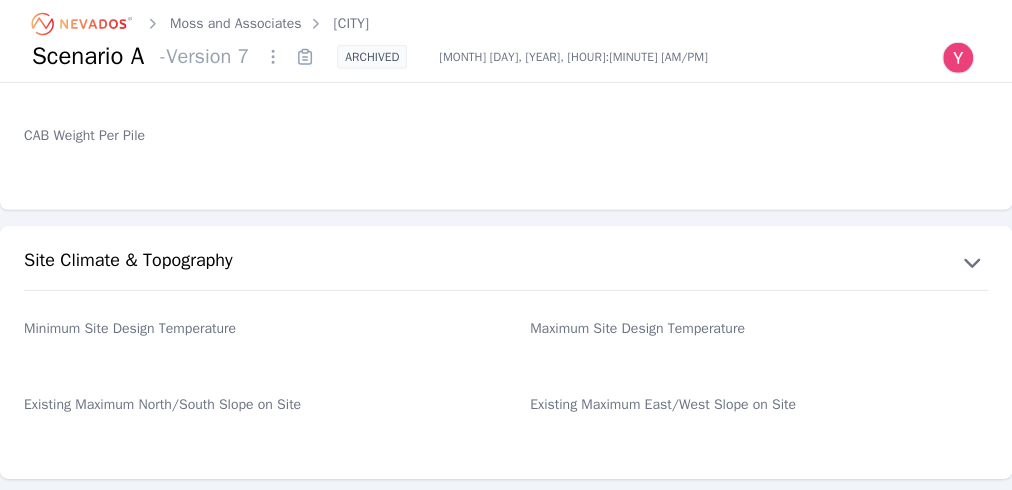 scroll, scrollTop: 3360, scrollLeft: 0, axis: vertical 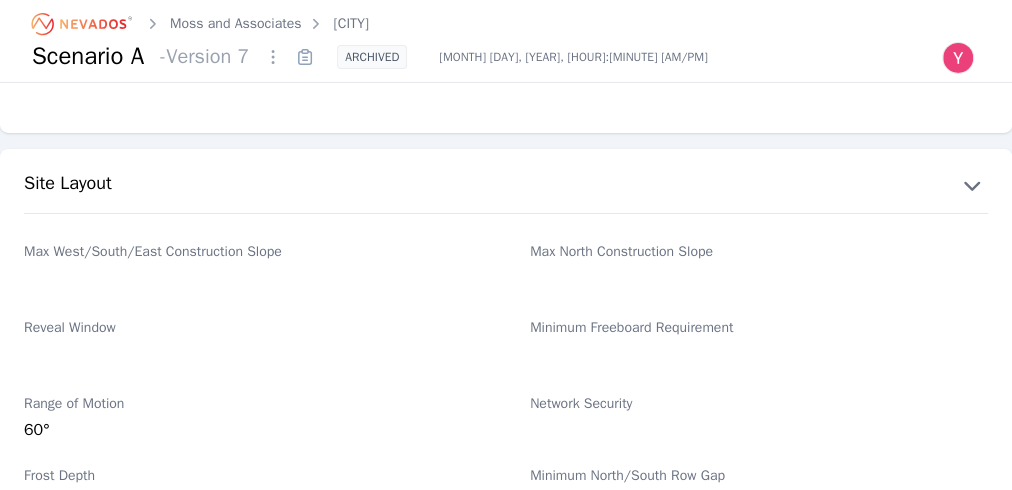 click 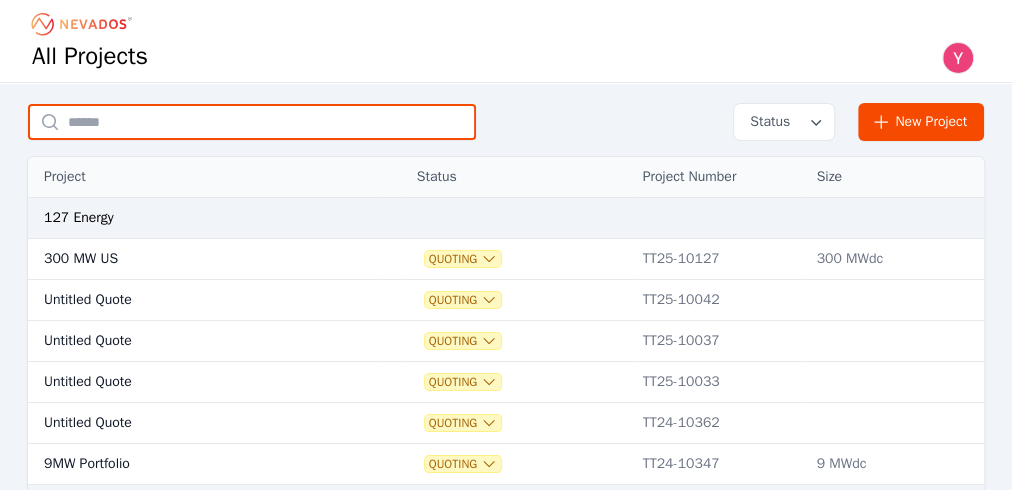click at bounding box center [252, 122] 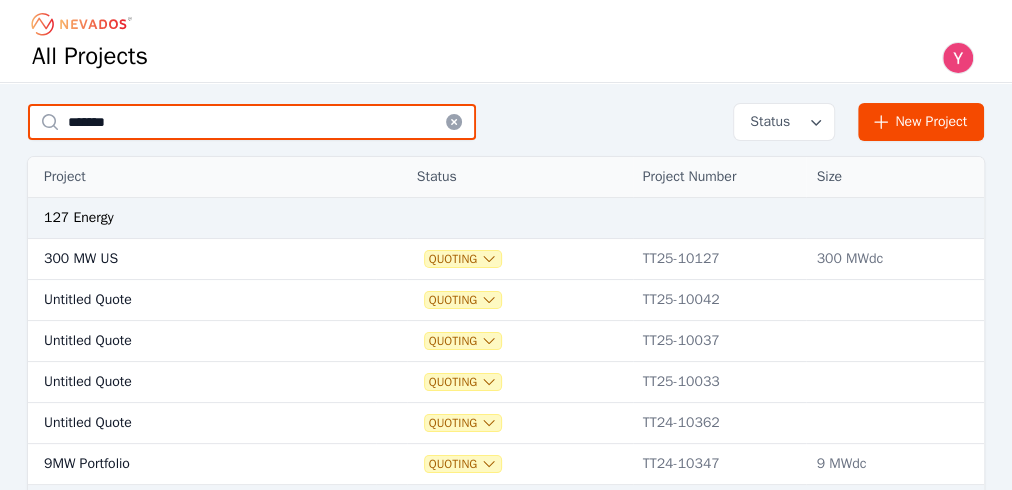 type on "*******" 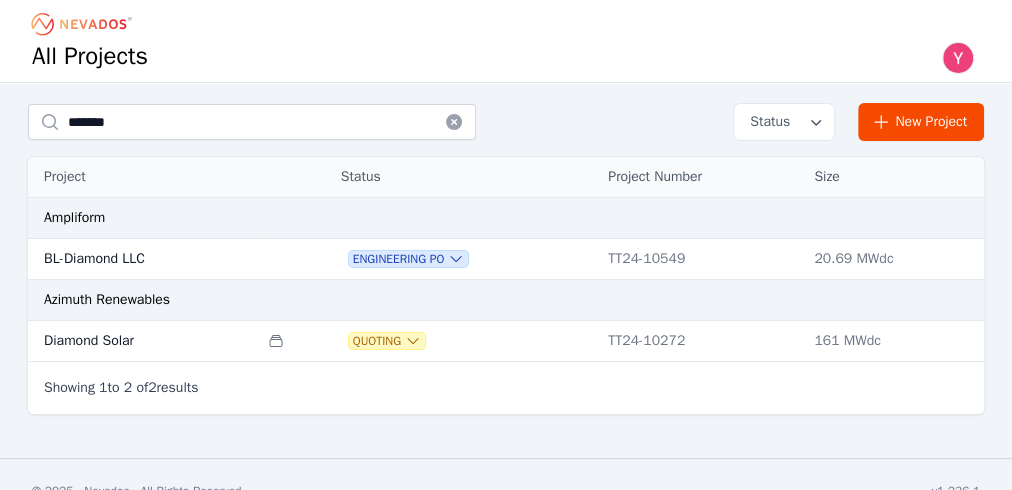 click on "TT24-10549" at bounding box center (701, 259) 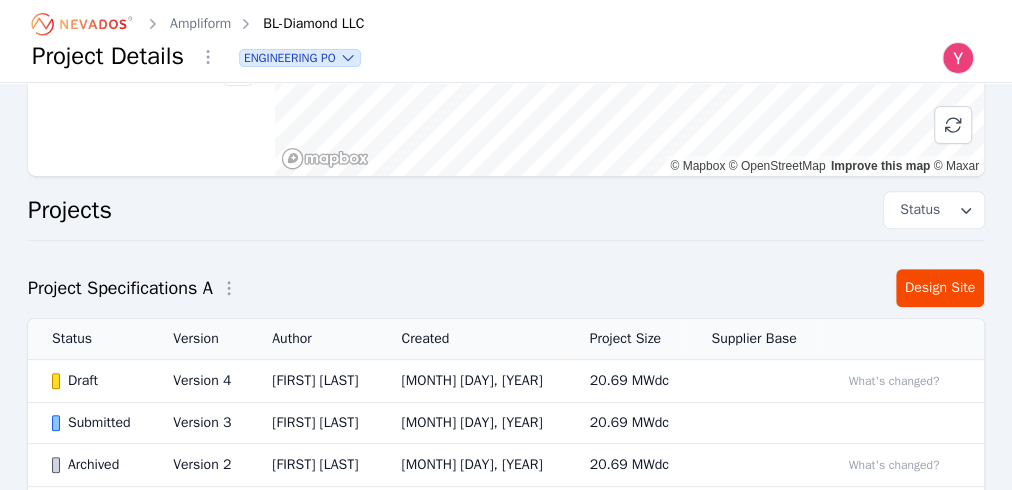 scroll, scrollTop: 474, scrollLeft: 0, axis: vertical 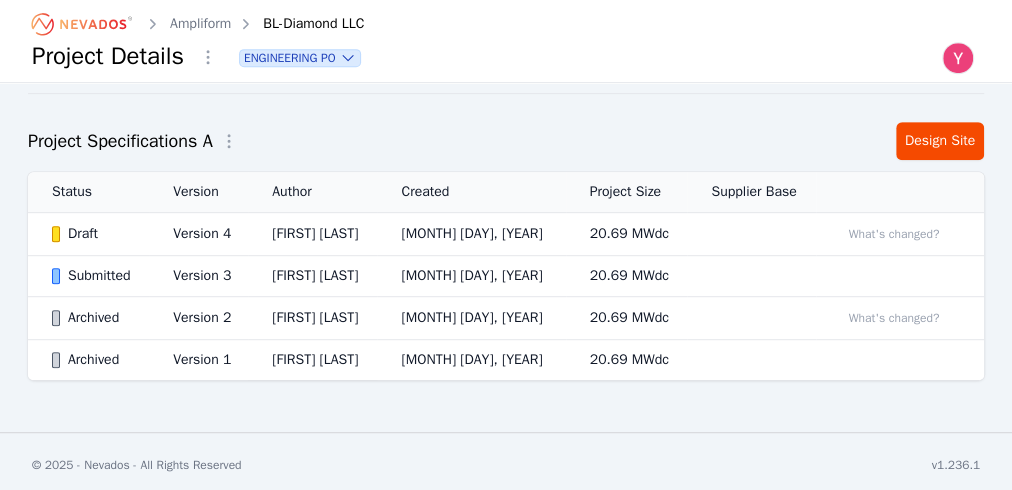 click on "[MONTH] [DAY], [YEAR]" at bounding box center [471, 234] 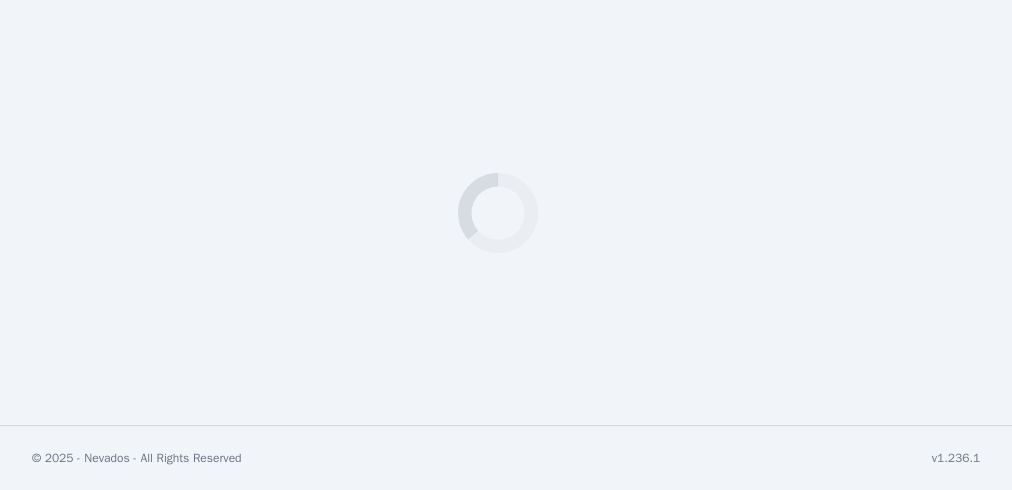 scroll, scrollTop: 0, scrollLeft: 0, axis: both 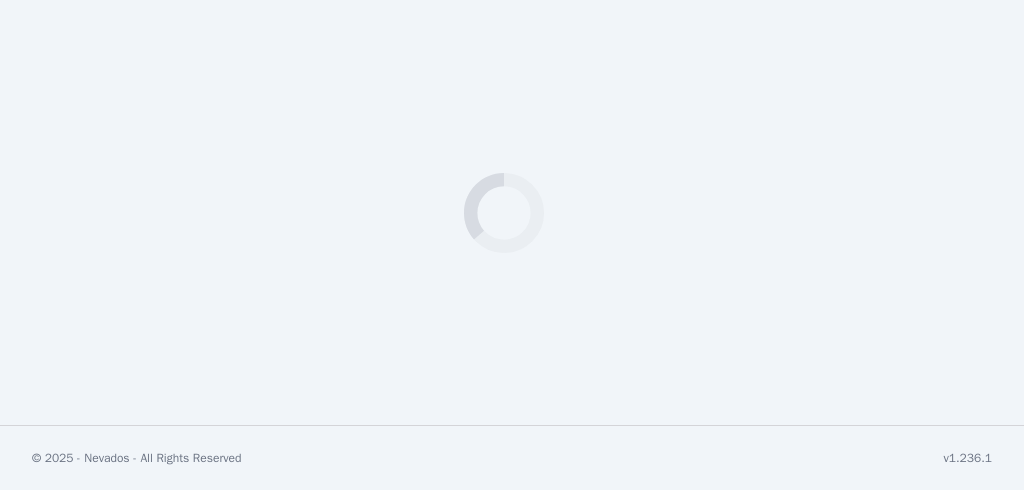 select on "*********" 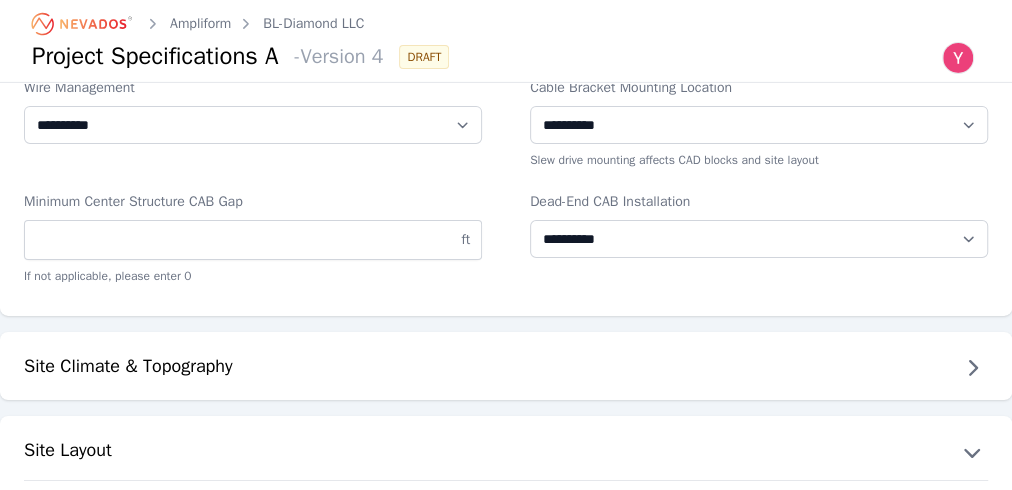 scroll, scrollTop: 3280, scrollLeft: 0, axis: vertical 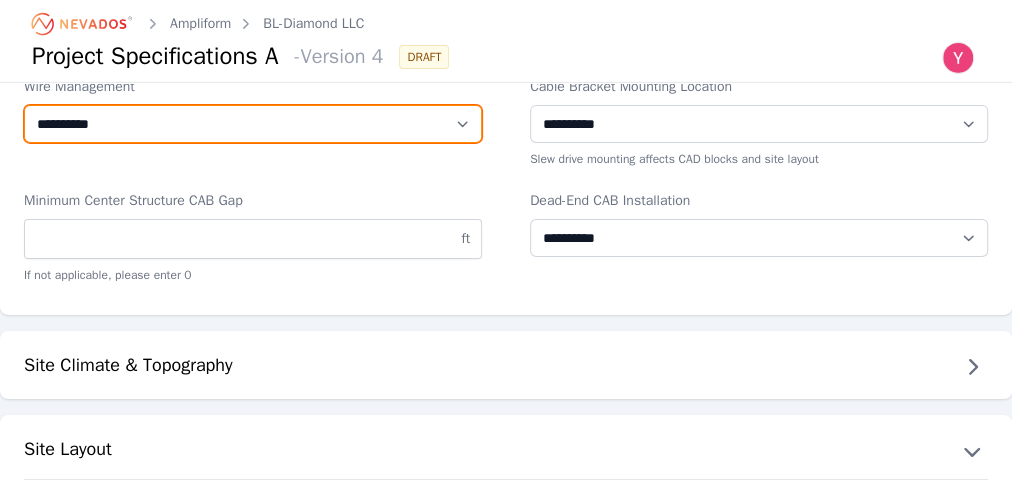 click on "**********" at bounding box center [253, 124] 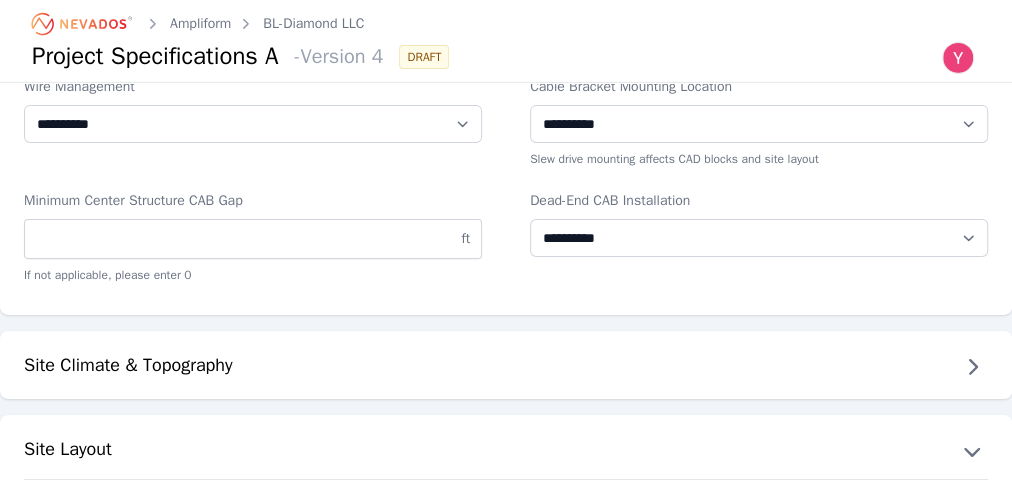click on "**********" at bounding box center (506, 180) 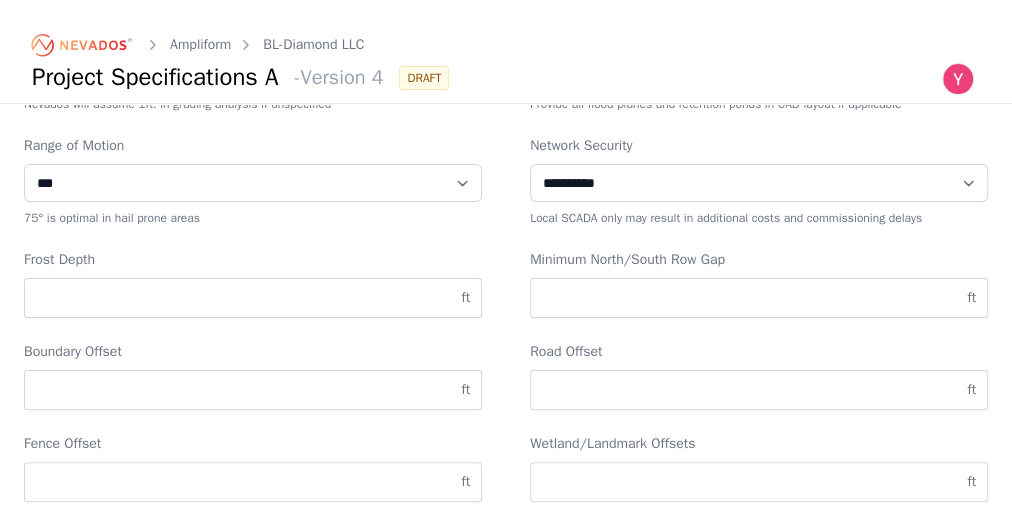 scroll, scrollTop: 4000, scrollLeft: 0, axis: vertical 